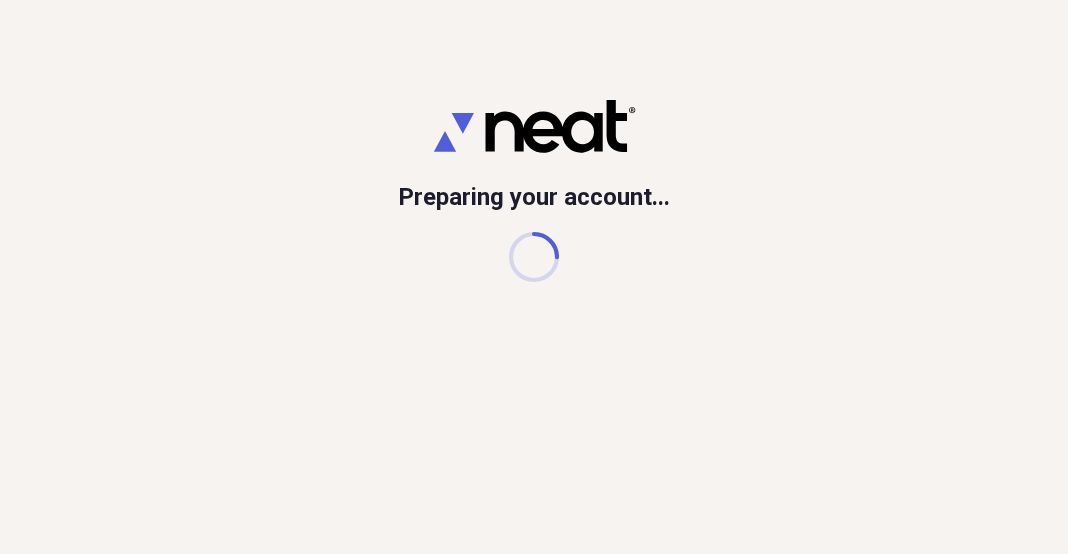 scroll, scrollTop: 0, scrollLeft: 0, axis: both 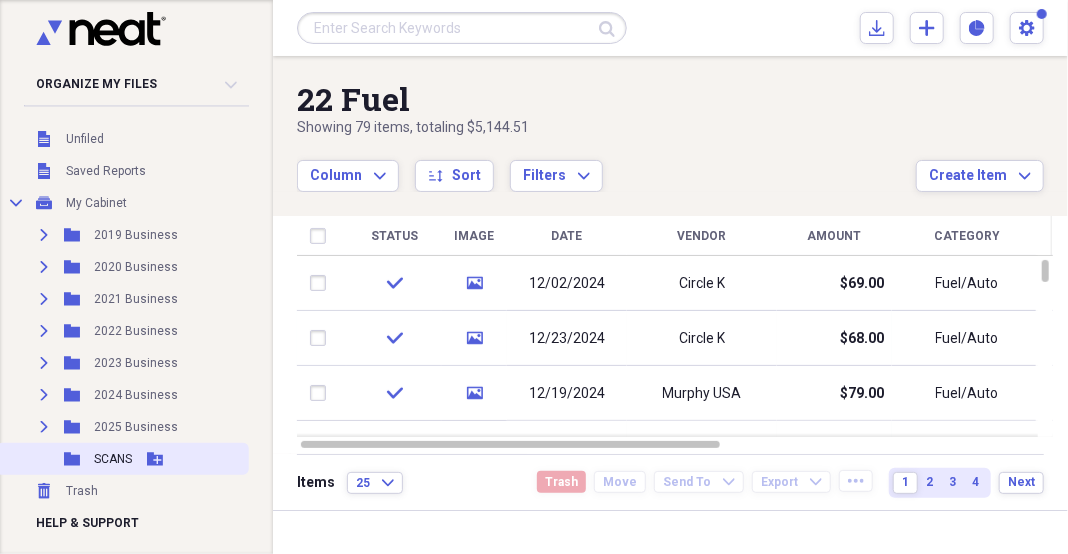 click on "Folder SCANS Add Folder" at bounding box center (122, 459) 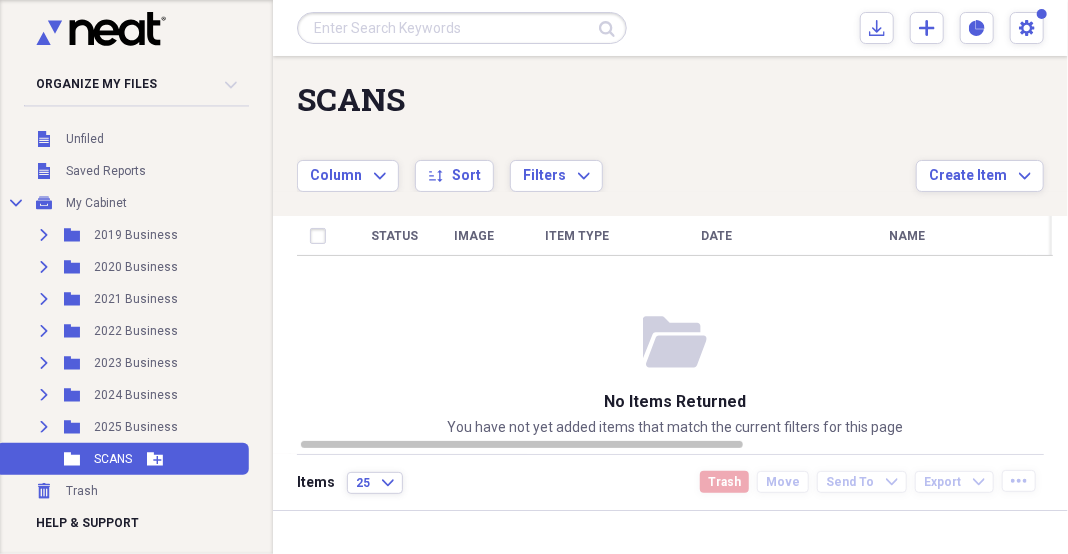 click on "Add Folder" 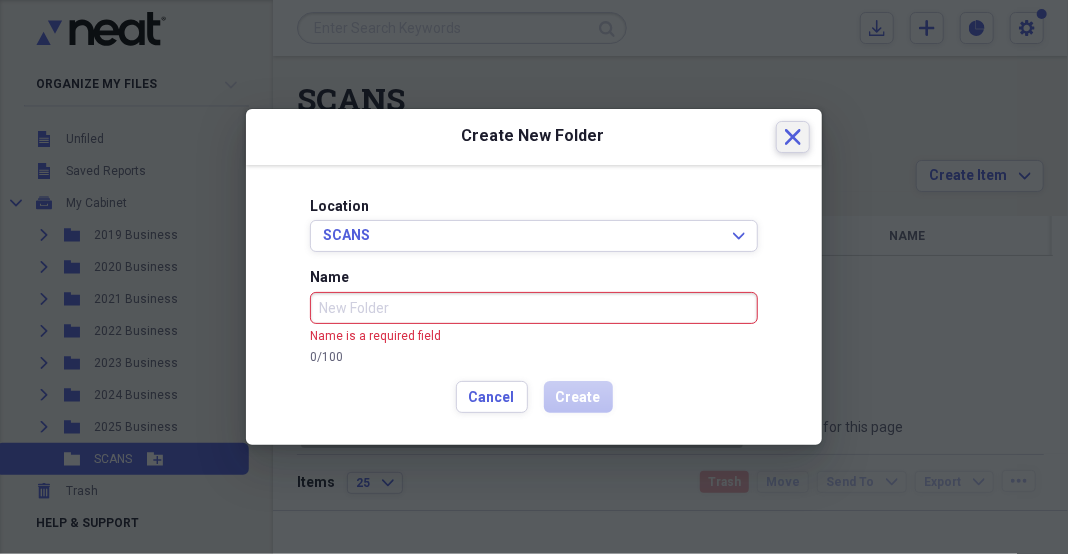 click on "Close" at bounding box center [793, 137] 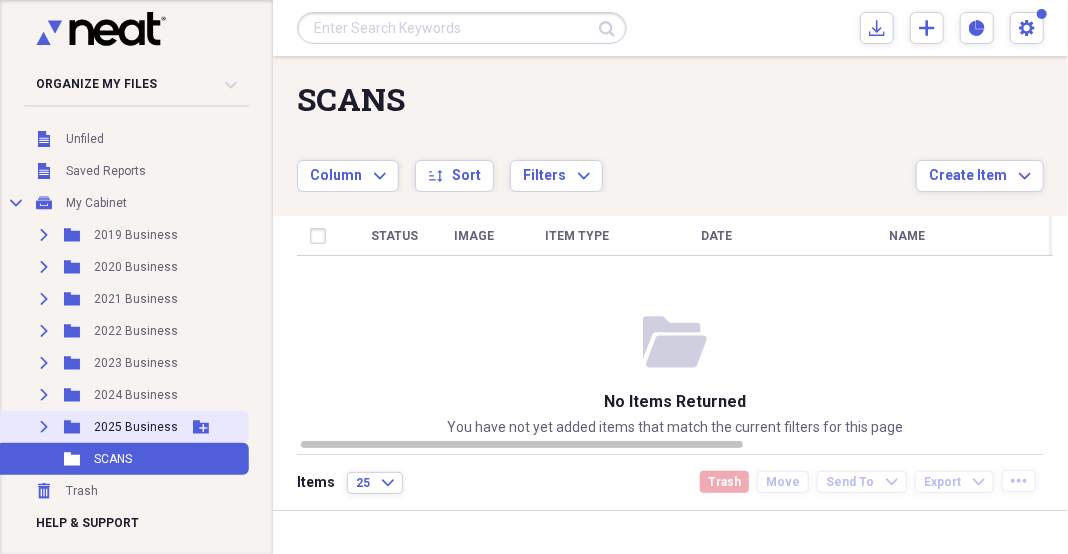 click on "2025 Business" at bounding box center (136, 427) 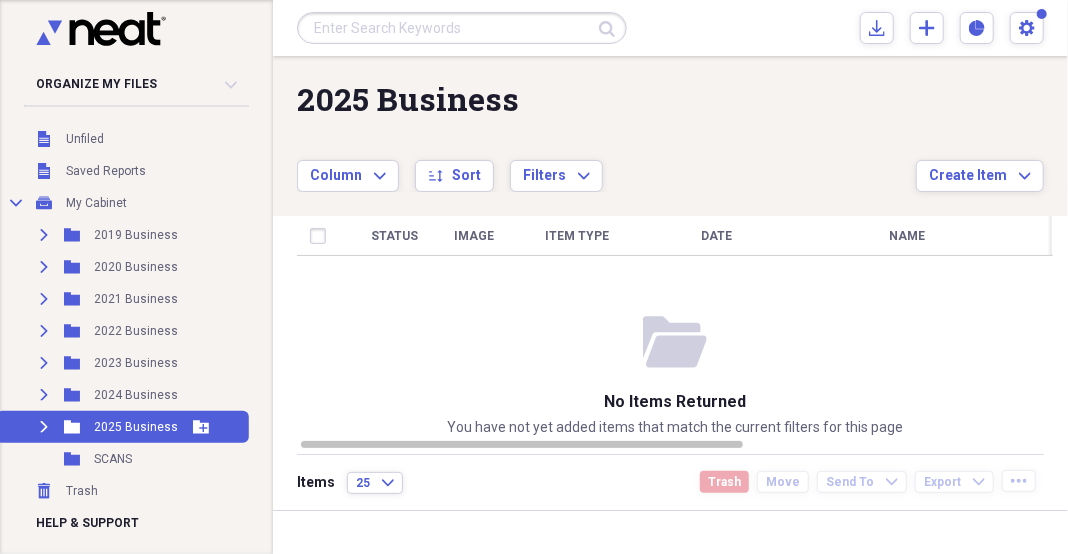 click on "Expand" 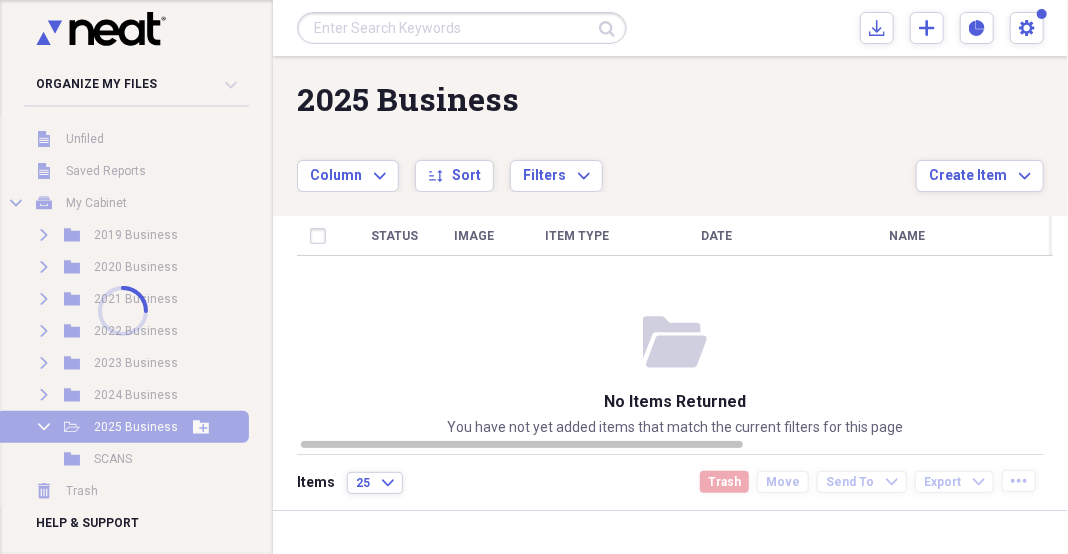 scroll, scrollTop: 70, scrollLeft: 0, axis: vertical 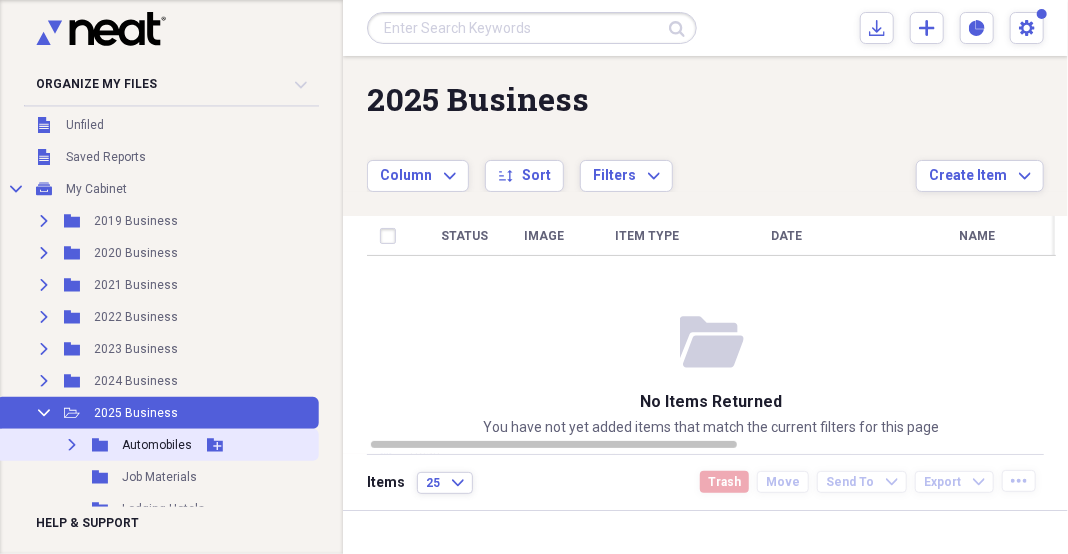 click 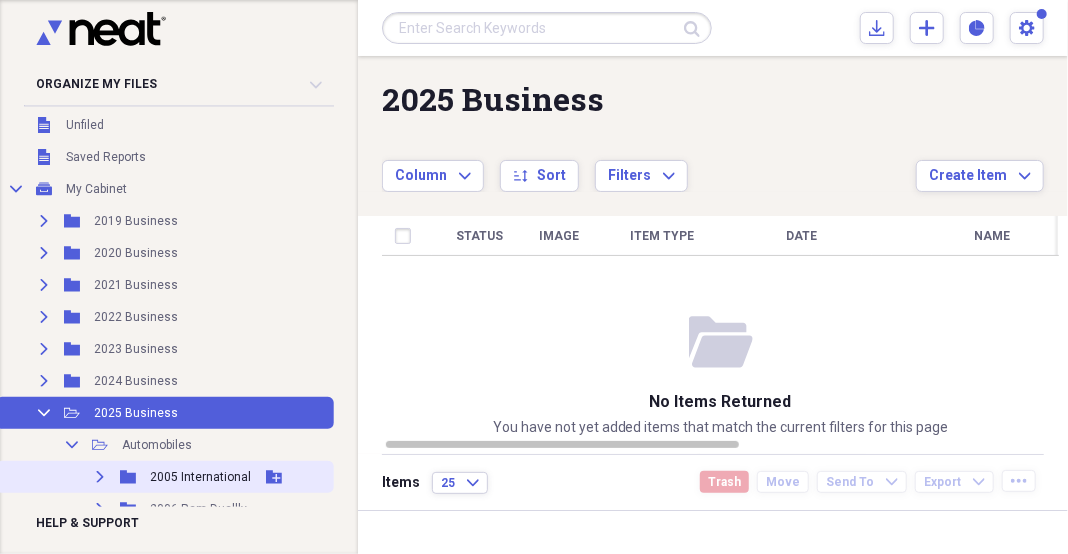 click on "Expand" at bounding box center [100, 477] 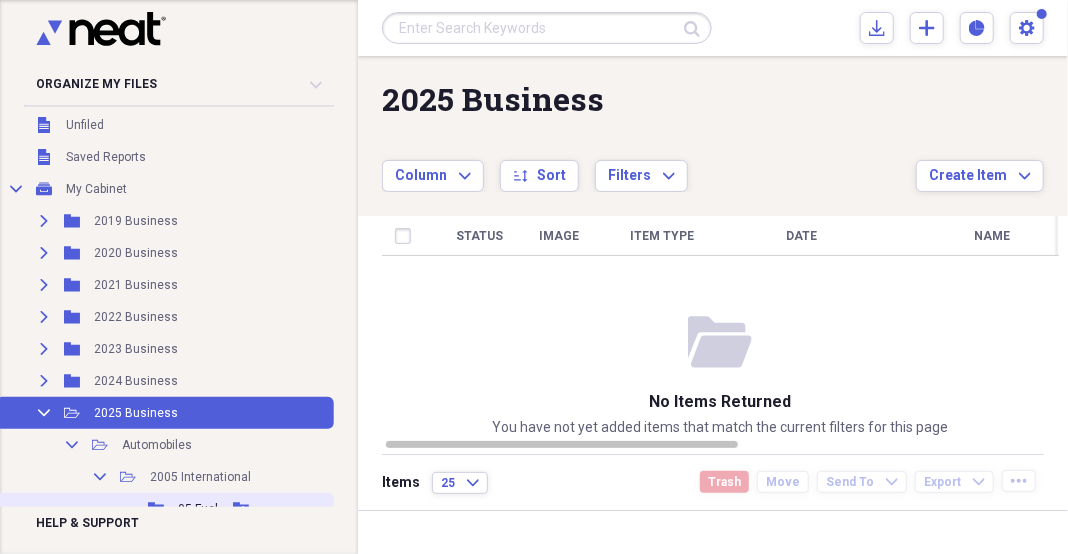 click on "Folder 05 Fuel Add Folder" at bounding box center (165, 509) 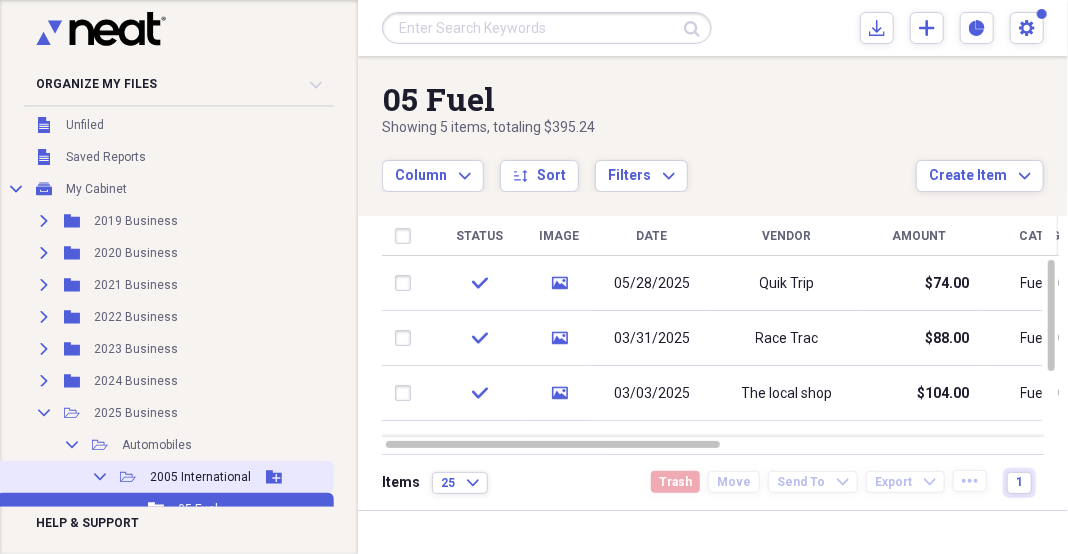 click on "Collapse" 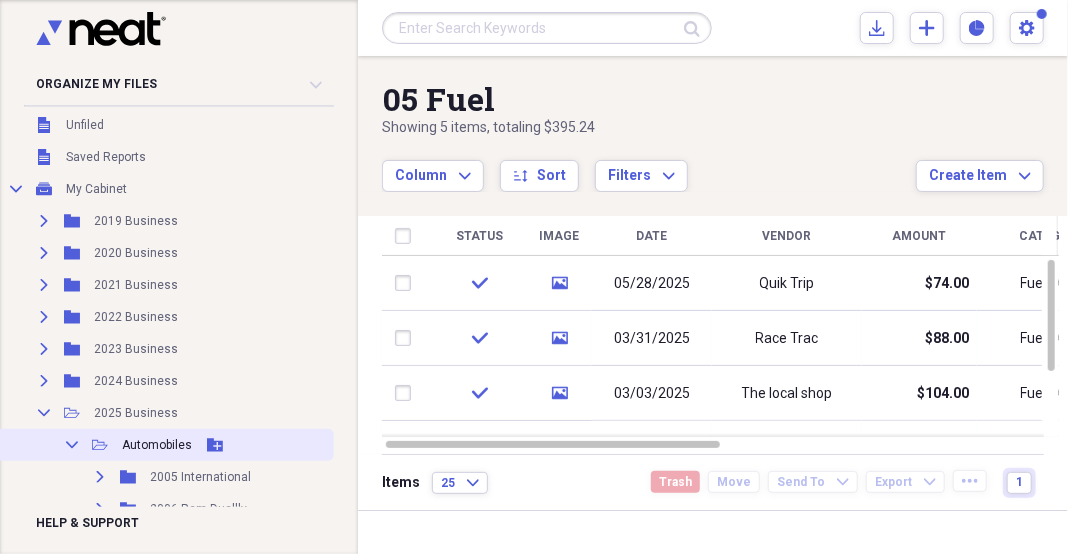 click 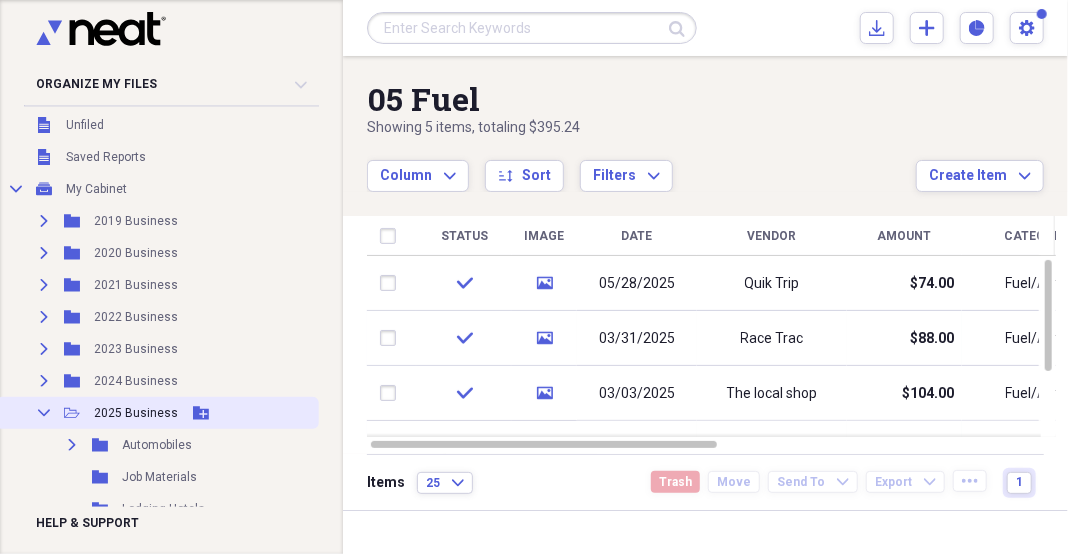 click on "Collapse" 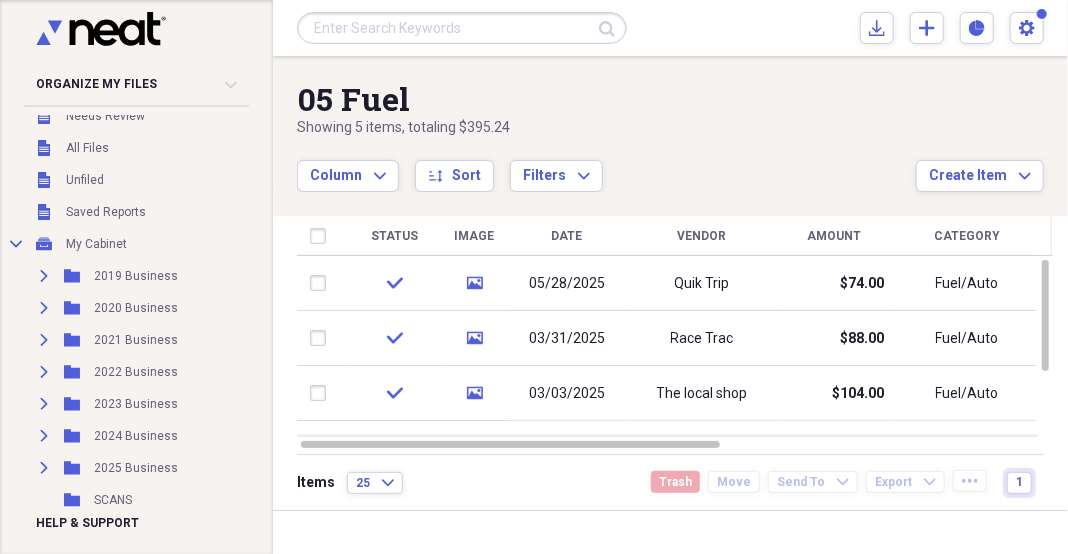 scroll, scrollTop: 0, scrollLeft: 0, axis: both 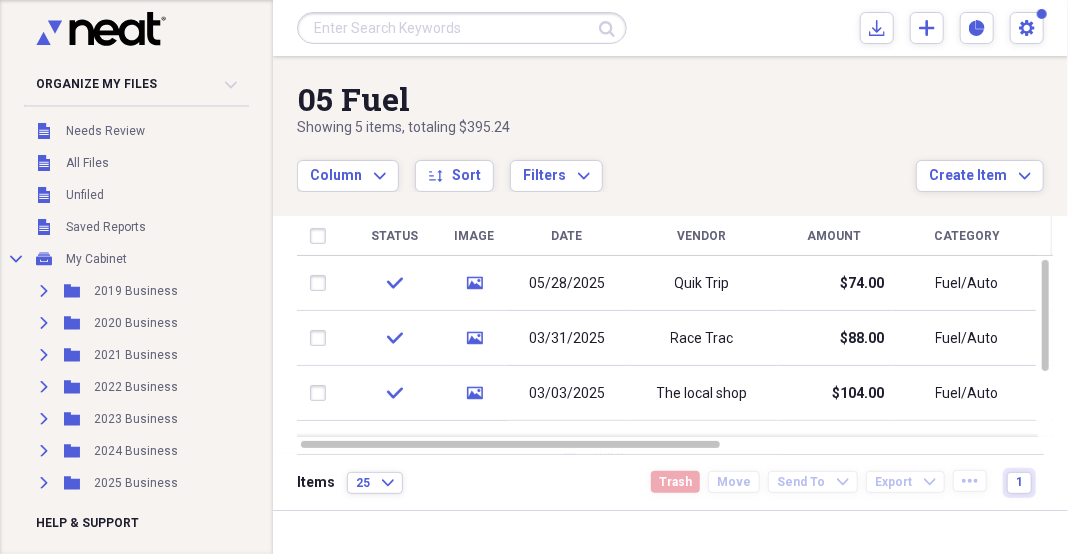 click on "Collapse" 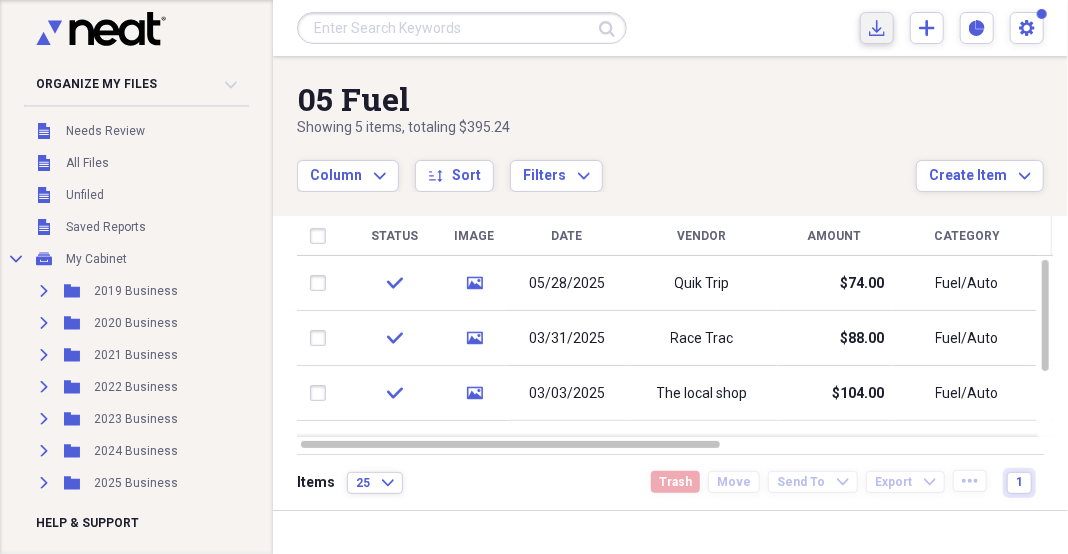 click on "Import" 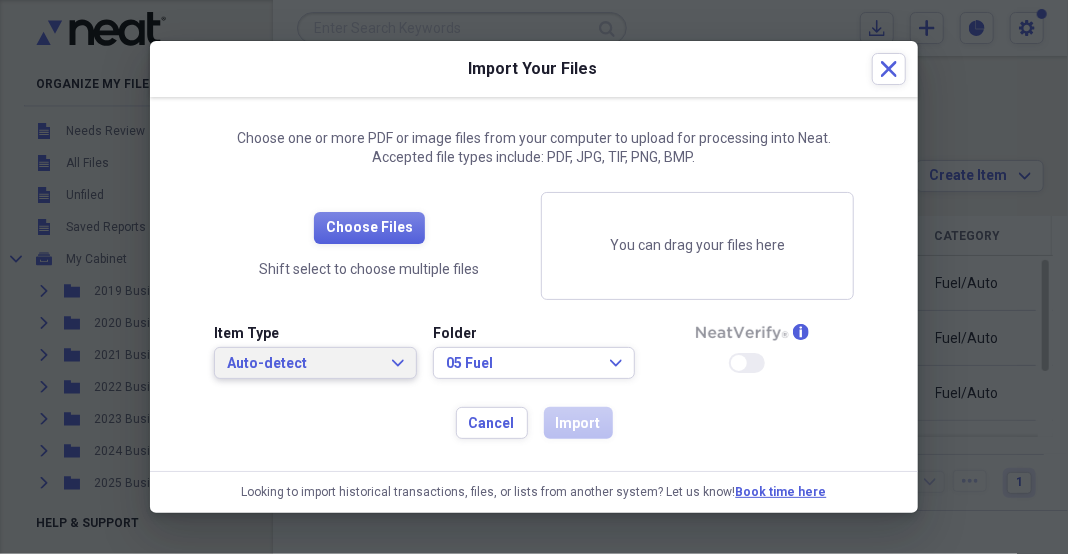 click on "Expand" 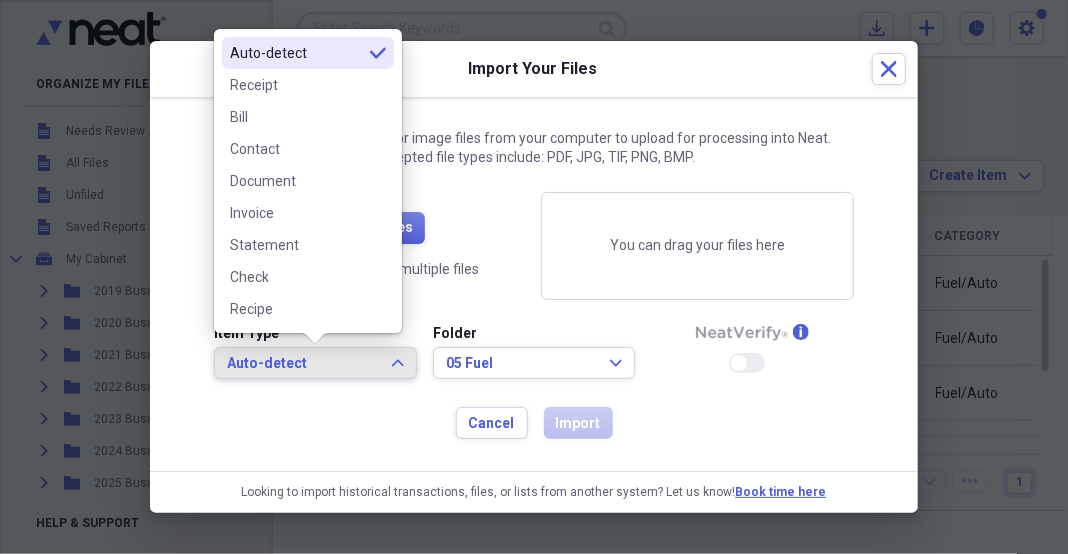 click 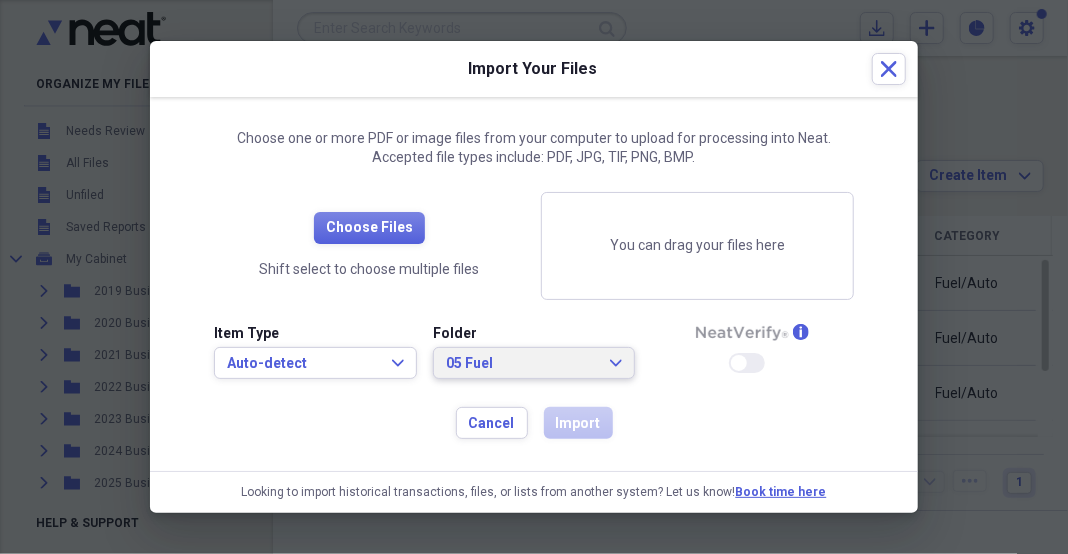 click on "Expand" 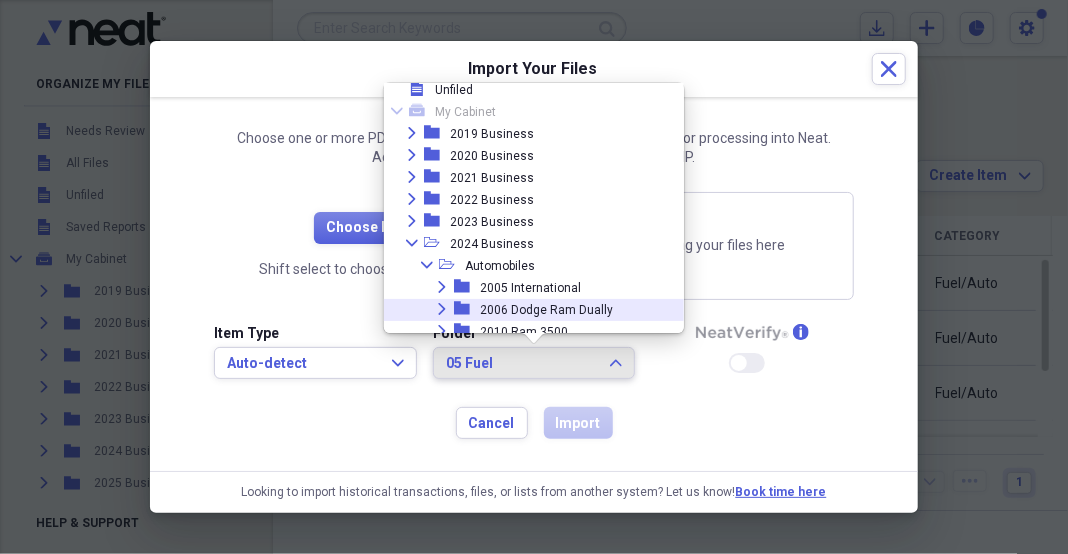 scroll, scrollTop: 0, scrollLeft: 0, axis: both 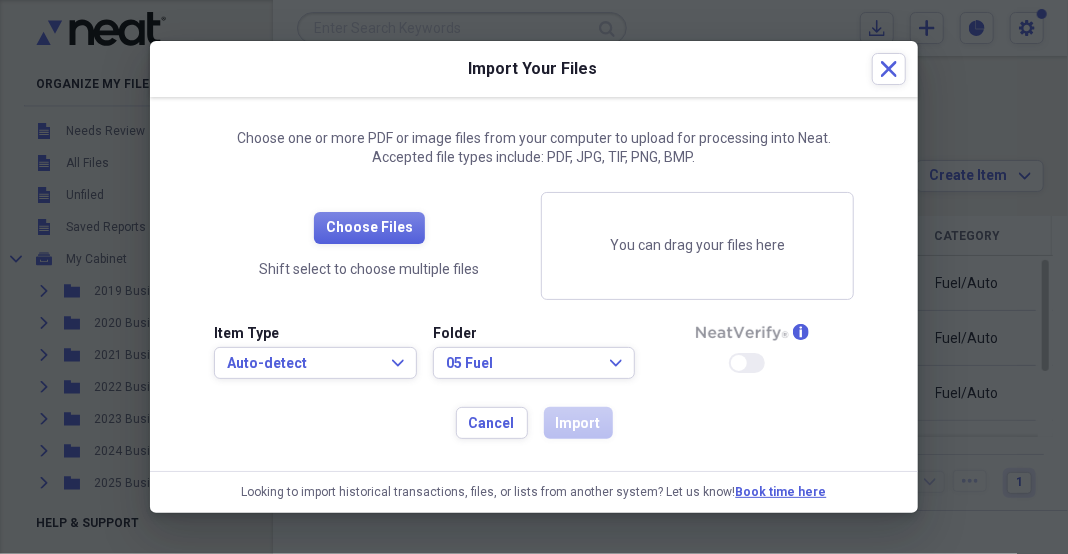 click on "Choose one or more PDF or image files from your computer to upload for processing into Neat. Accepted file types include: PDF, JPG, TIF, PNG, BMP. Choose Files Shift select to choose multiple files You can drag your files here Item Type Auto-detect Expand Folder 05 Fuel Expand info Enable Neat Verify Cancel Import" at bounding box center [534, 284] 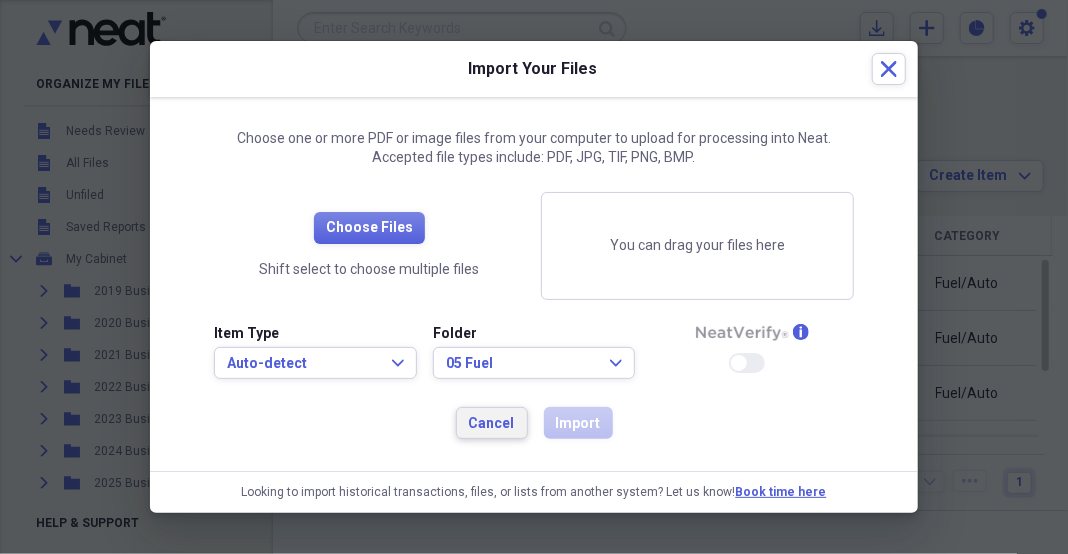 click on "Cancel" at bounding box center (492, 423) 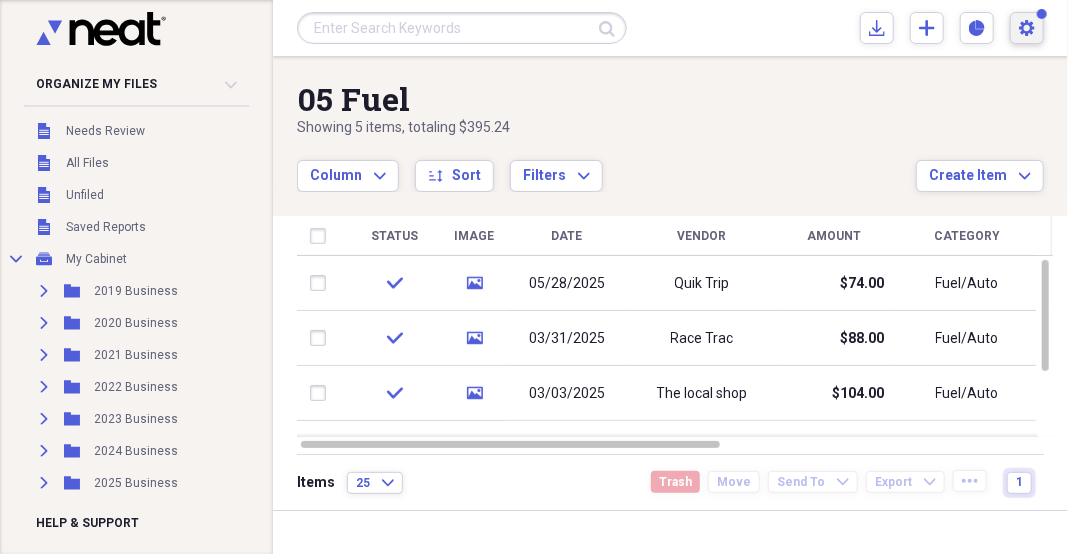 click on "Settings" 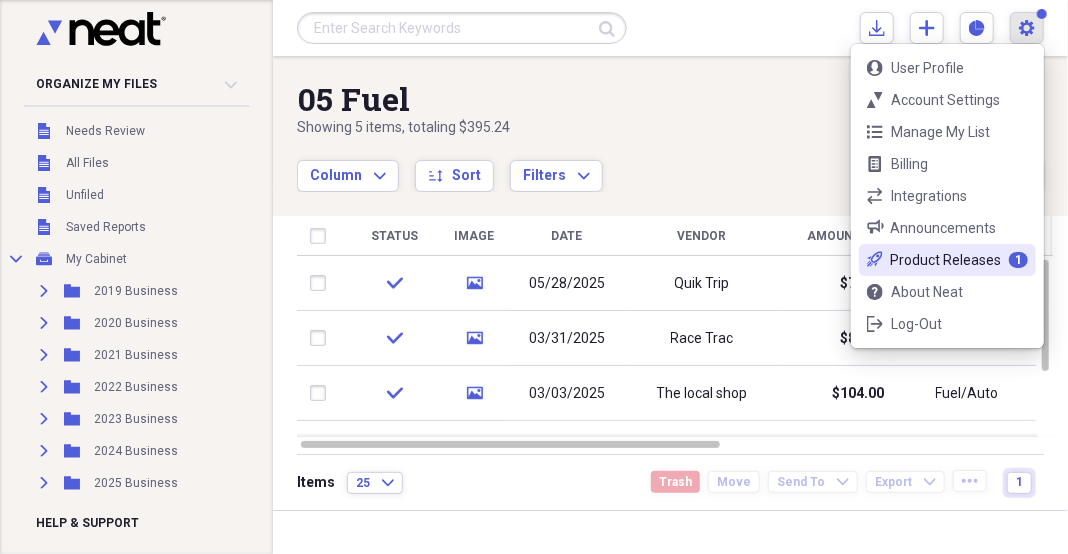 click on "Product Releases" at bounding box center [945, 260] 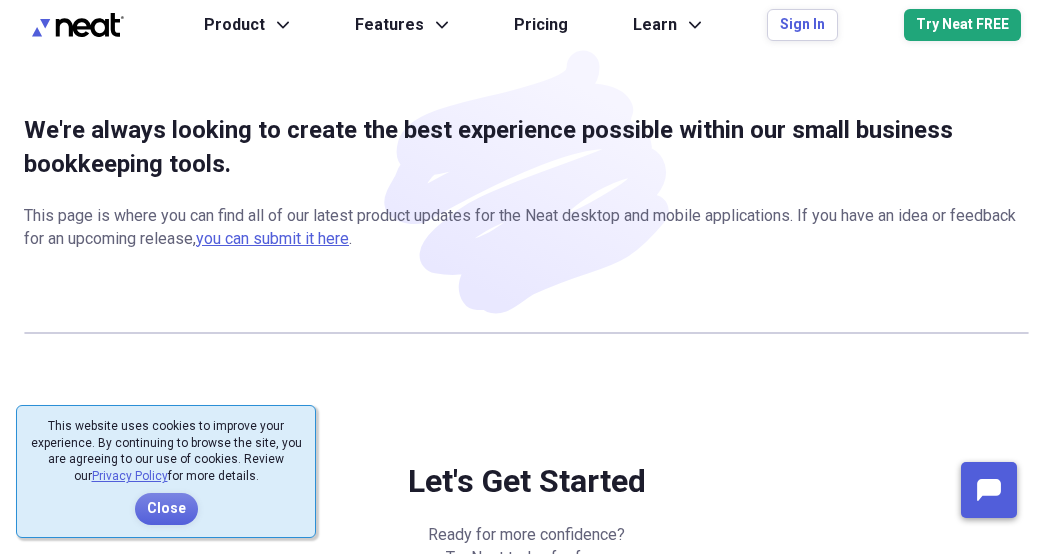 scroll, scrollTop: 0, scrollLeft: 0, axis: both 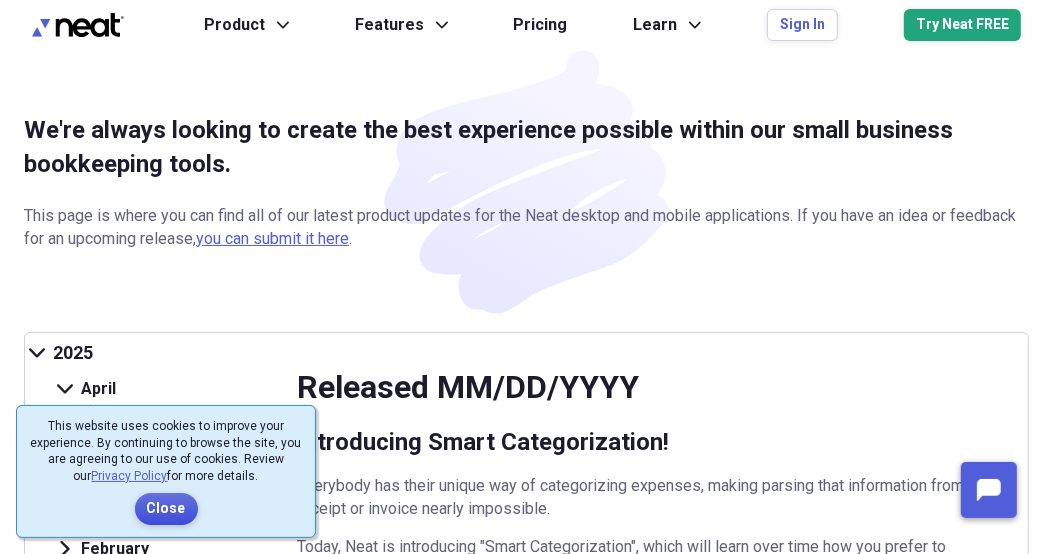 click on "Close" at bounding box center (166, 509) 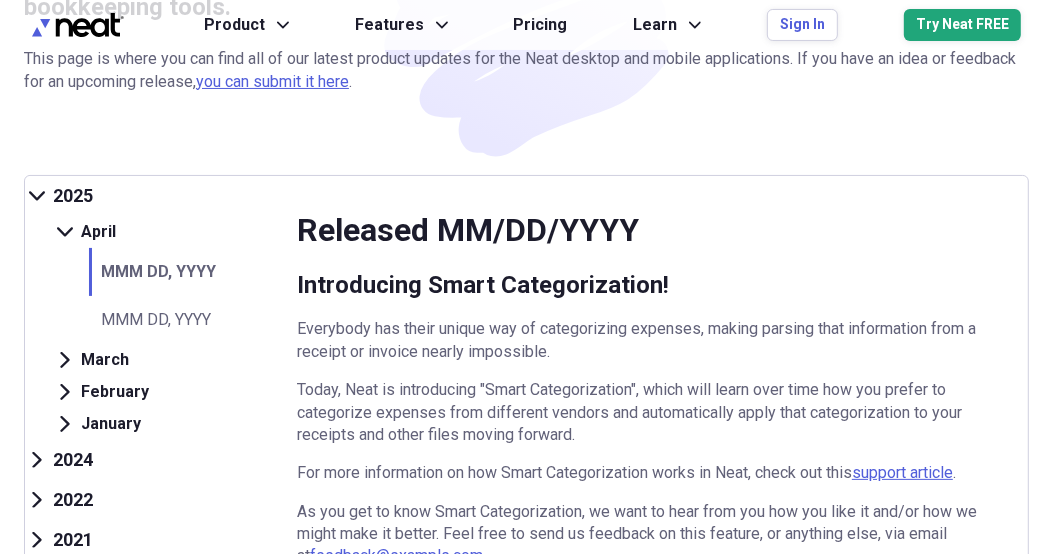 scroll, scrollTop: 159, scrollLeft: 0, axis: vertical 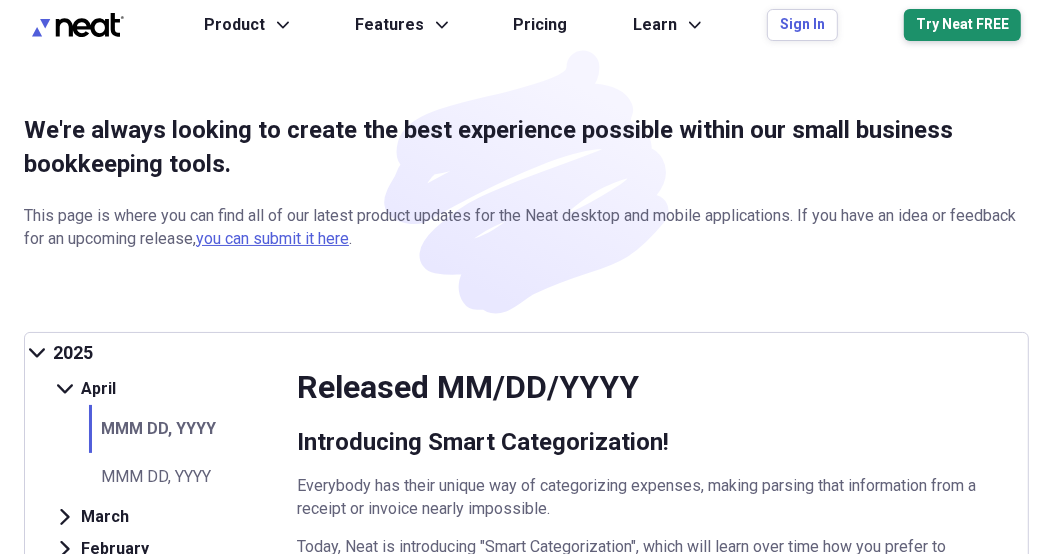 click on "Try Neat FREE" at bounding box center (962, 25) 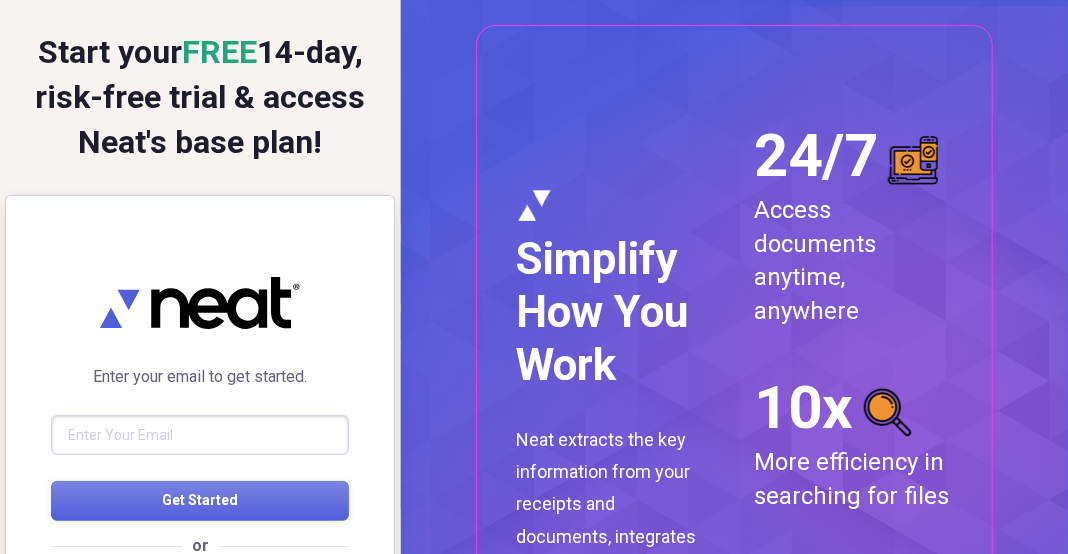 scroll, scrollTop: 0, scrollLeft: 0, axis: both 